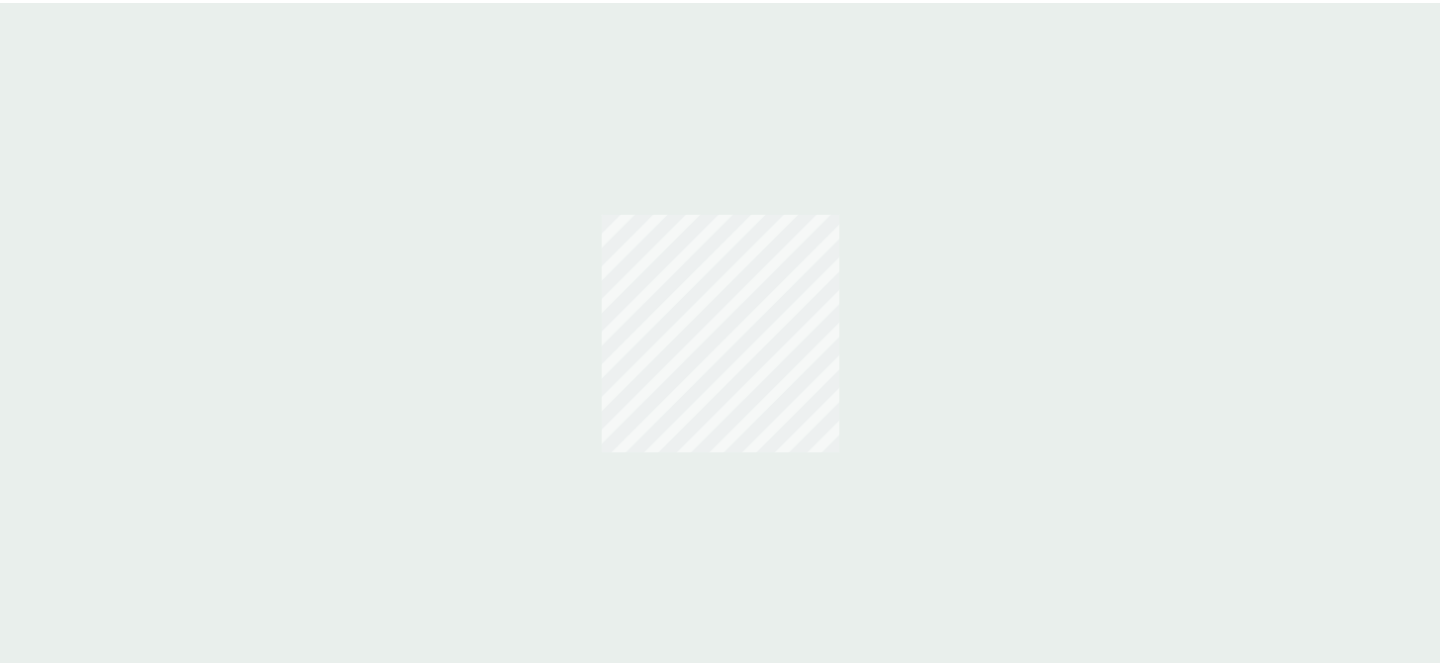 scroll, scrollTop: 0, scrollLeft: 0, axis: both 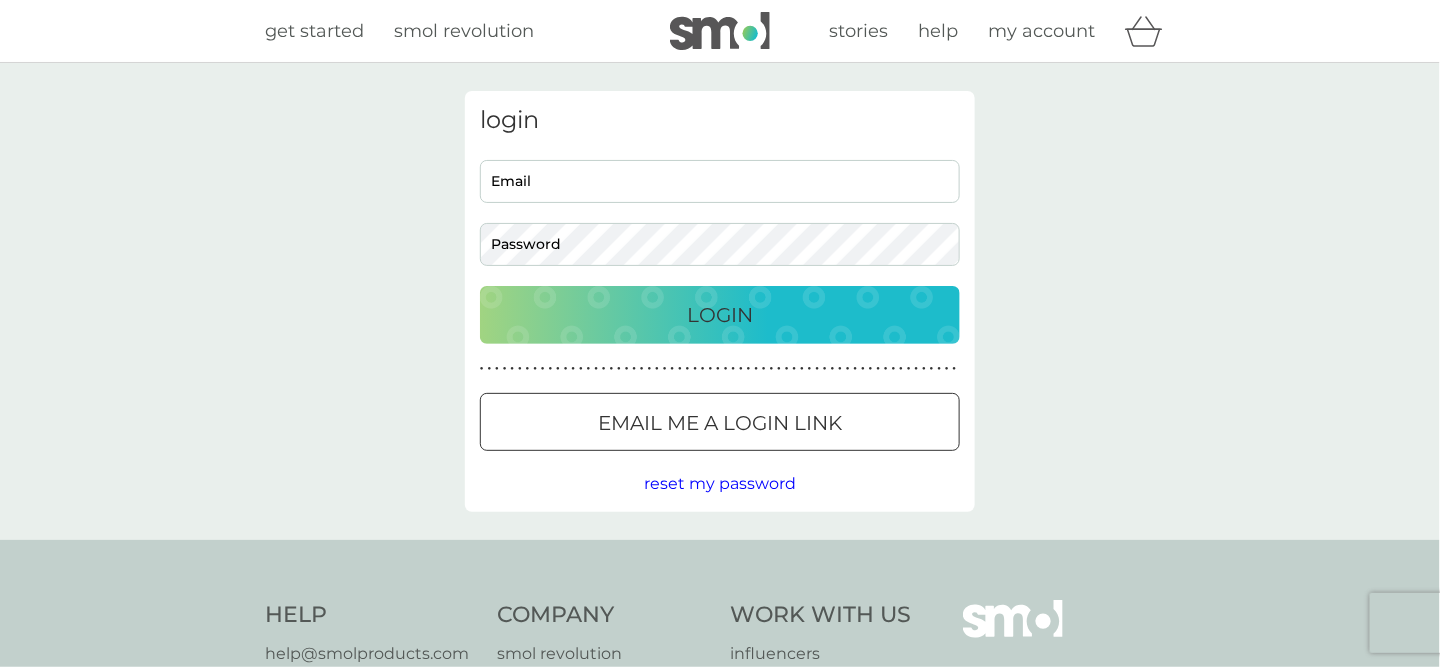 click on "Email" at bounding box center (720, 181) 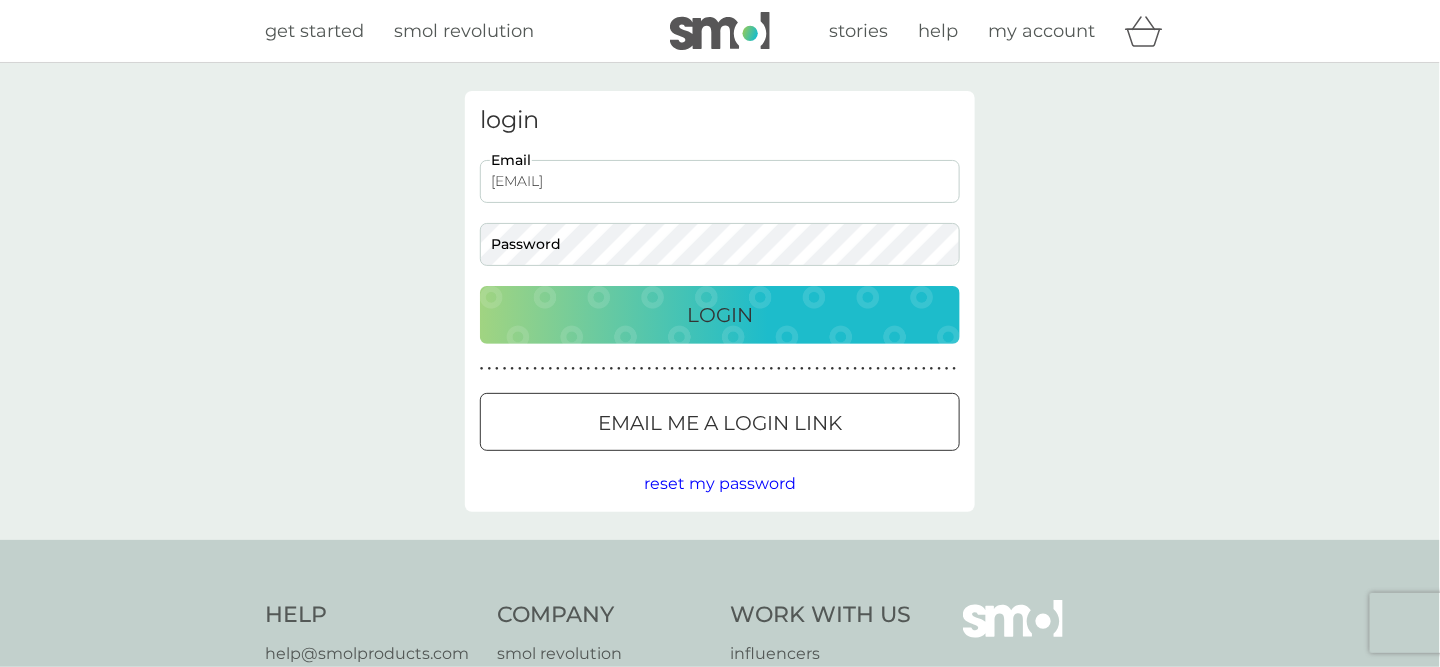 type on "[EMAIL]" 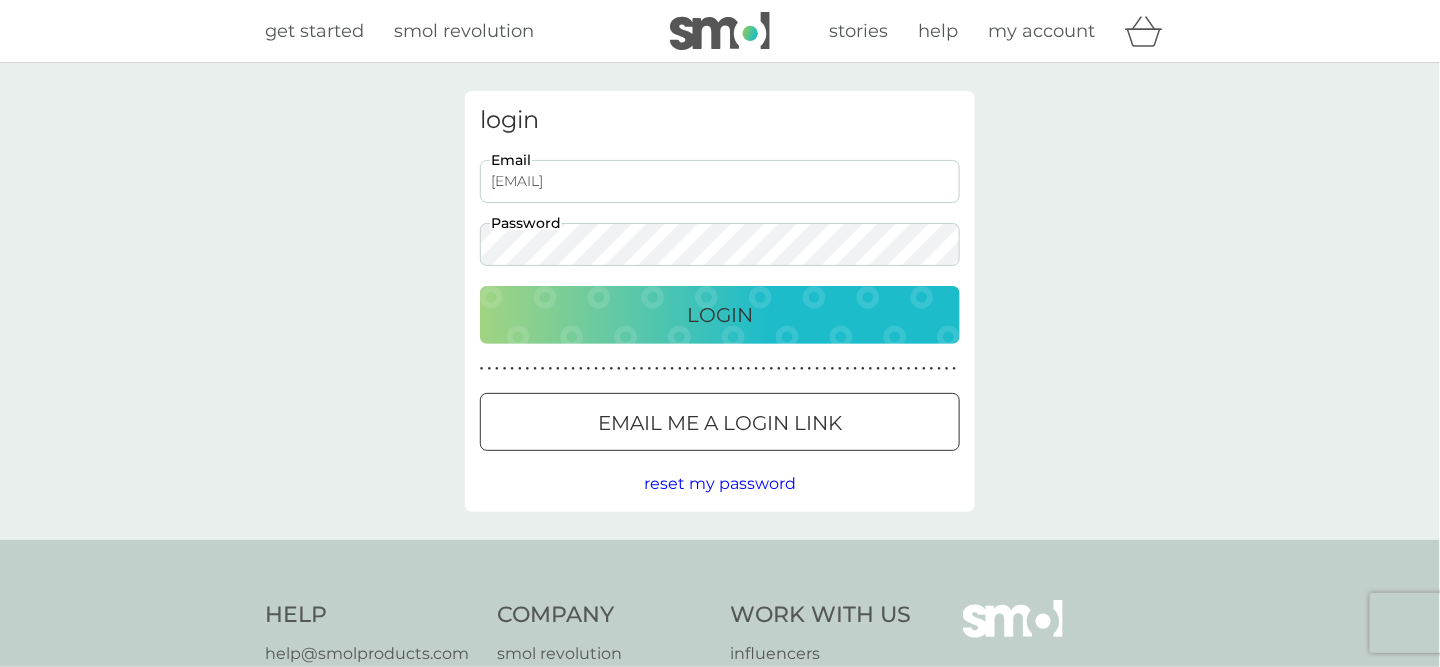 click on "Login" at bounding box center (720, 315) 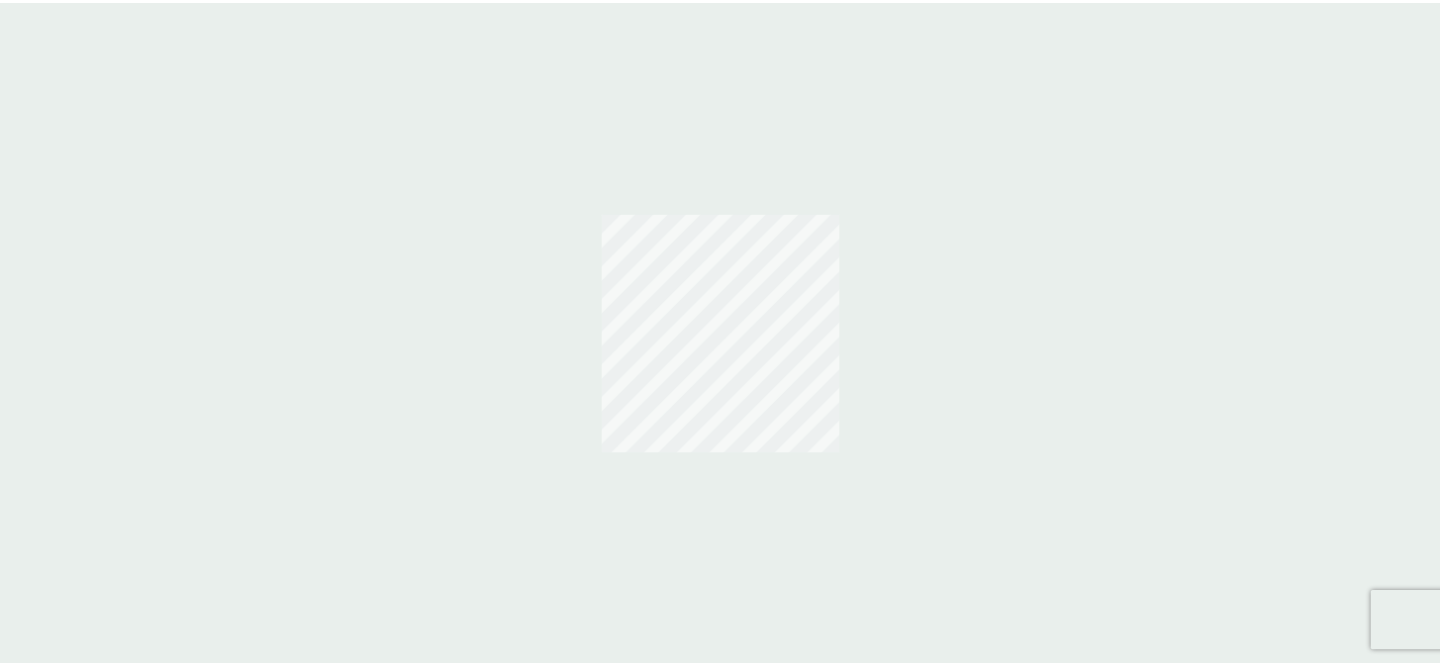 scroll, scrollTop: 0, scrollLeft: 0, axis: both 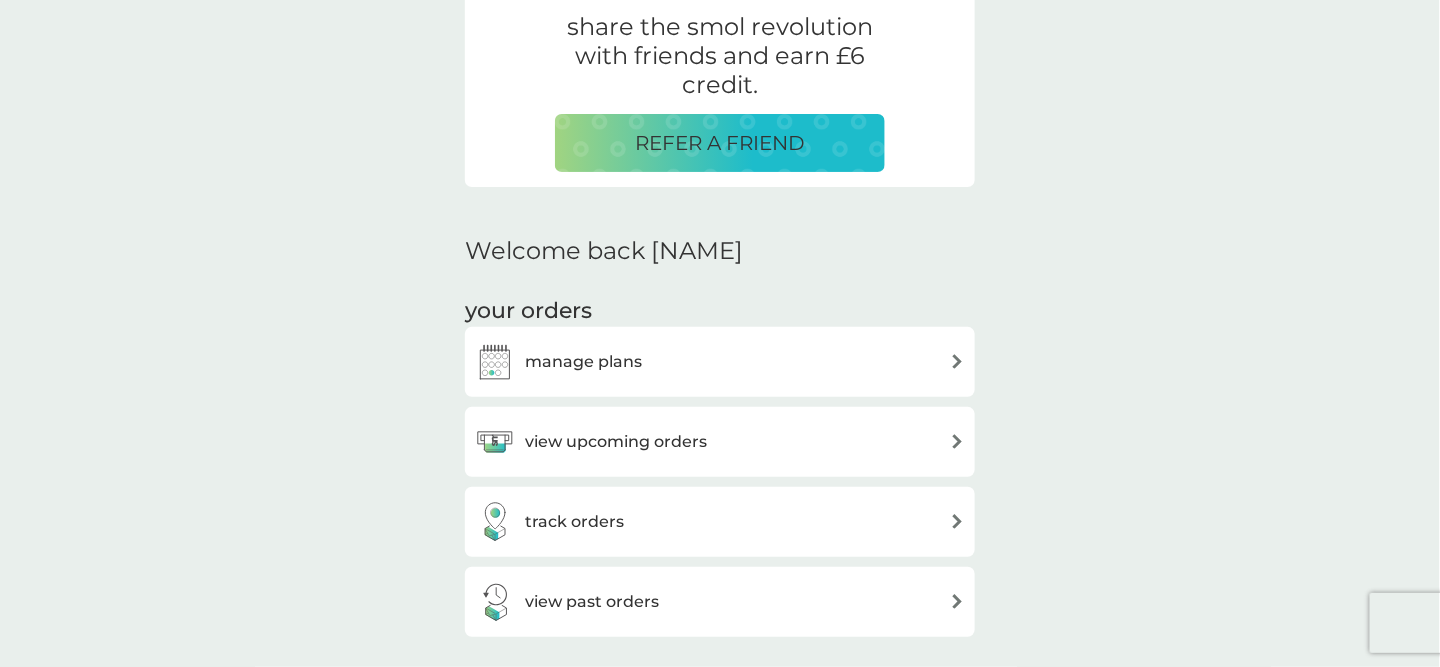 click on "view upcoming orders" at bounding box center [616, 442] 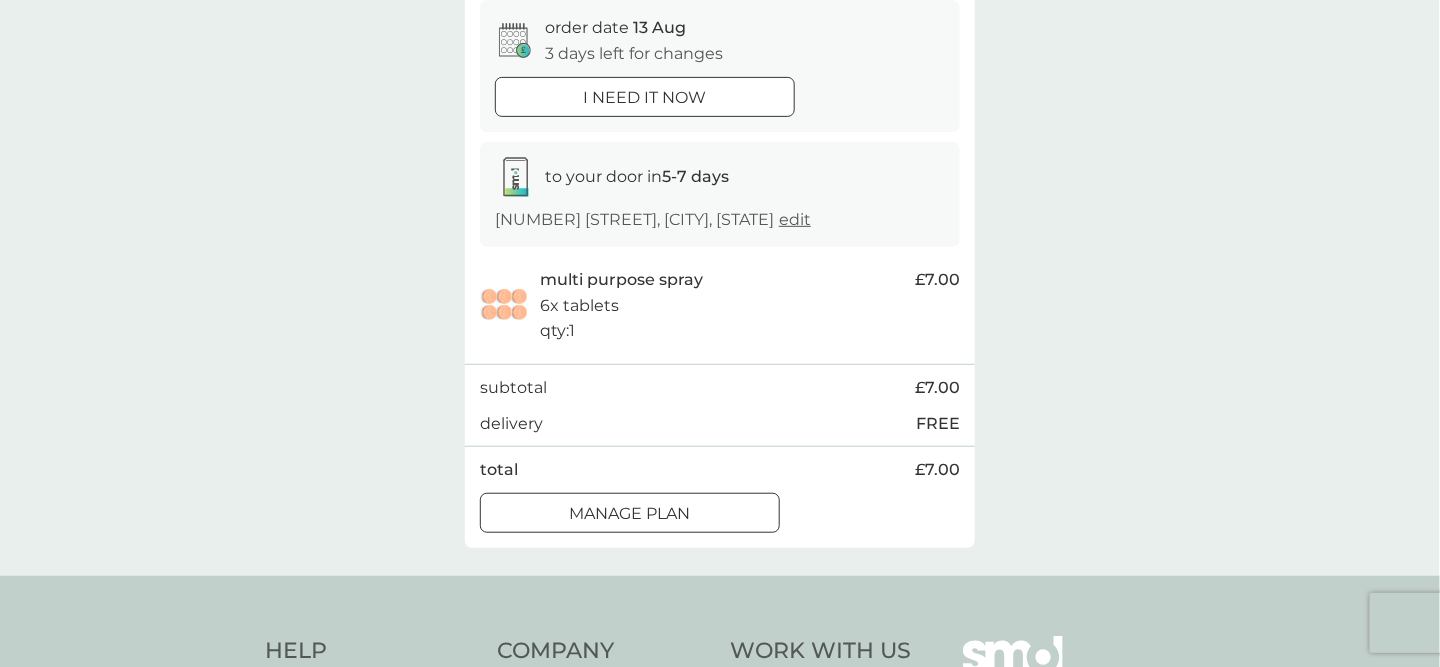 scroll, scrollTop: 300, scrollLeft: 0, axis: vertical 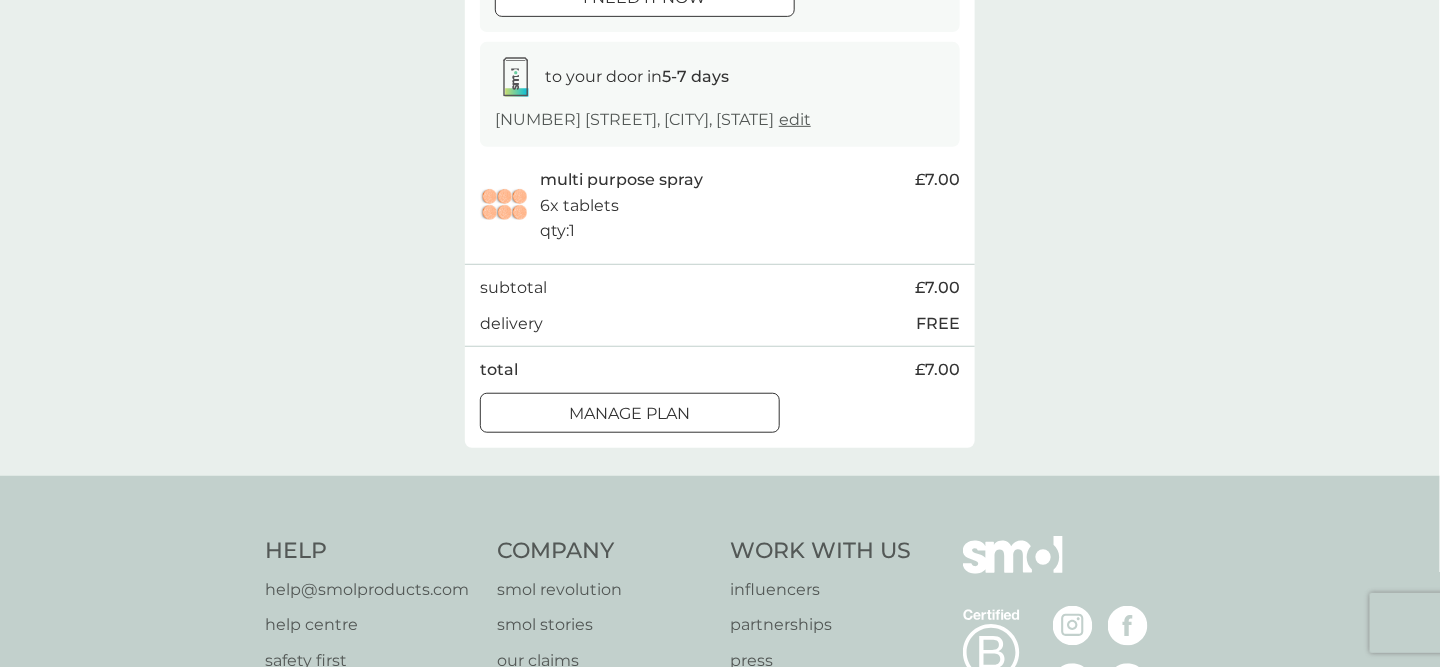 click at bounding box center (630, 413) 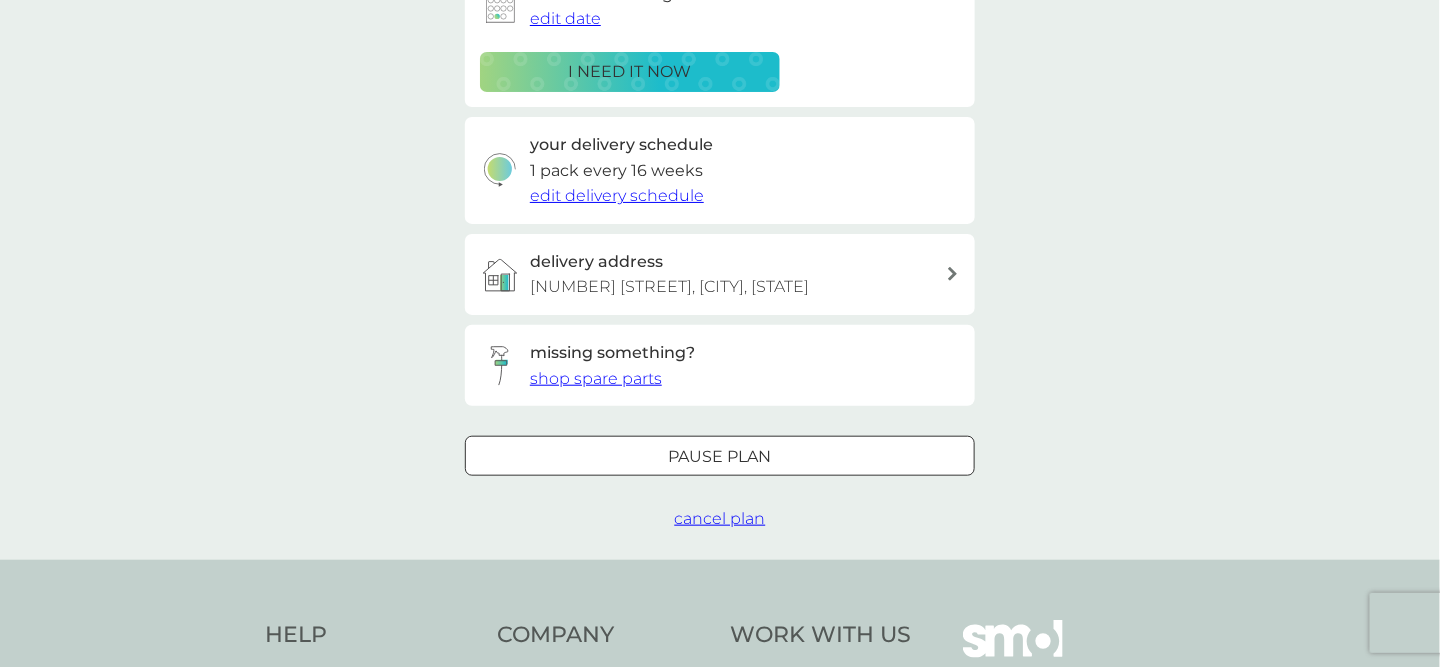 scroll, scrollTop: 400, scrollLeft: 0, axis: vertical 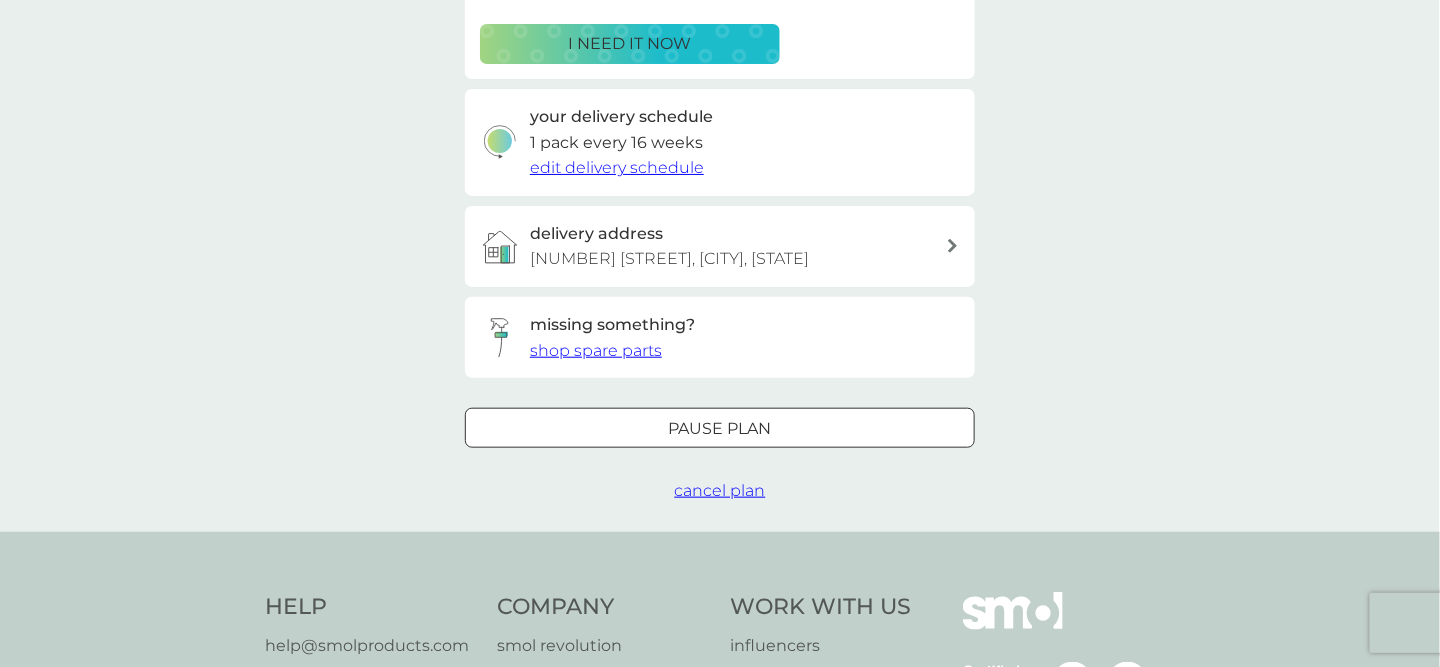 click on "Pause plan" at bounding box center [720, 429] 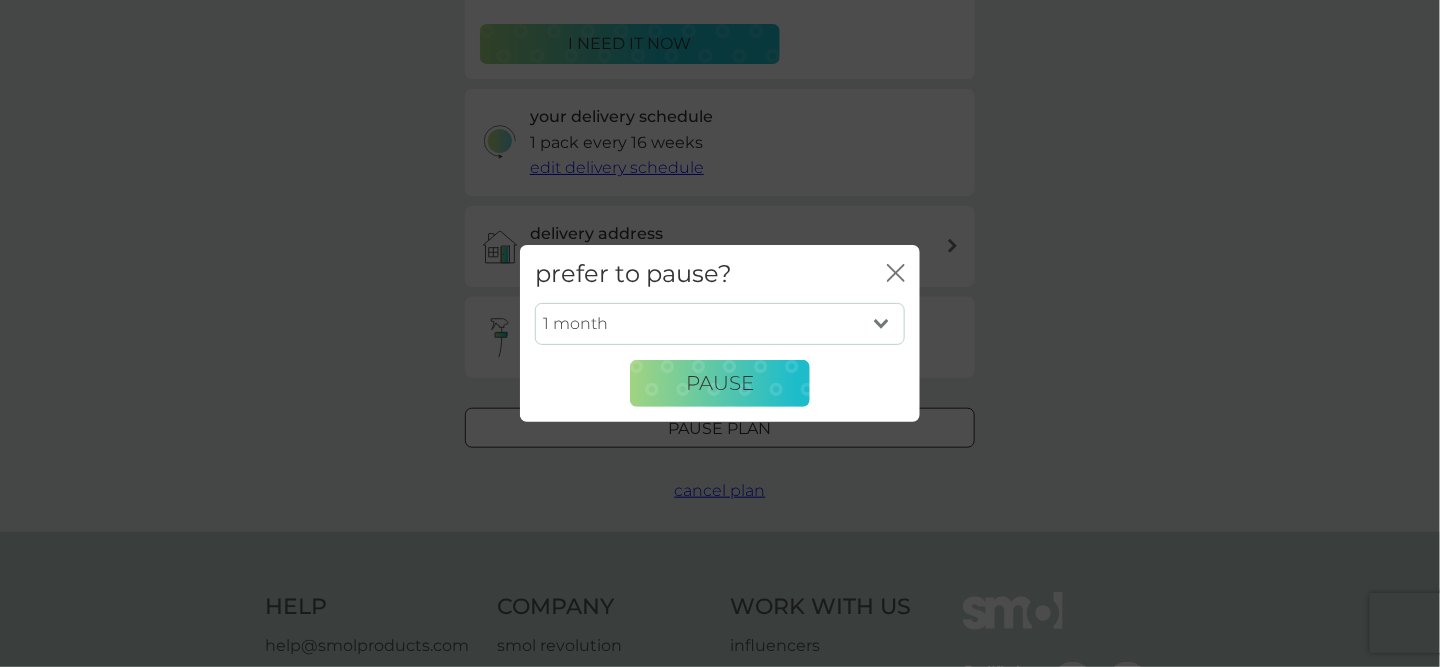 click on "1 month 2 months 3 months 4 months 5 months 6 months" at bounding box center (720, 324) 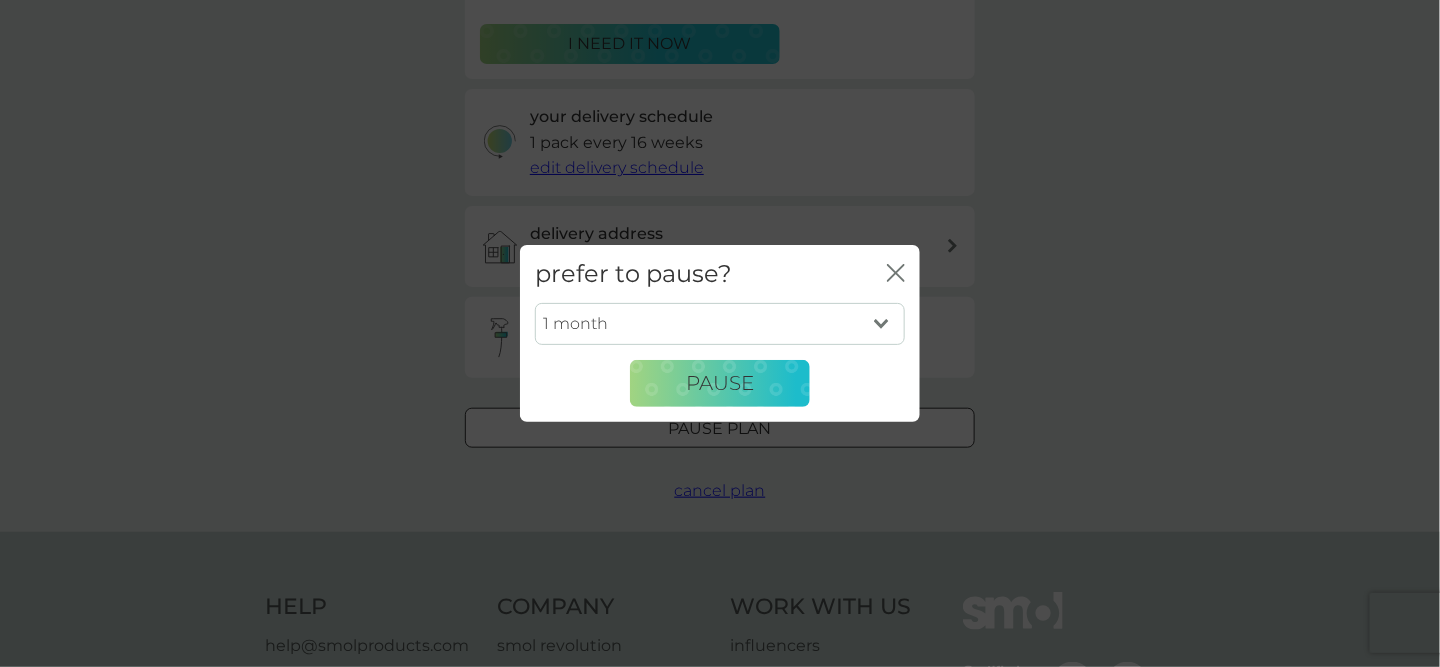select on "6" 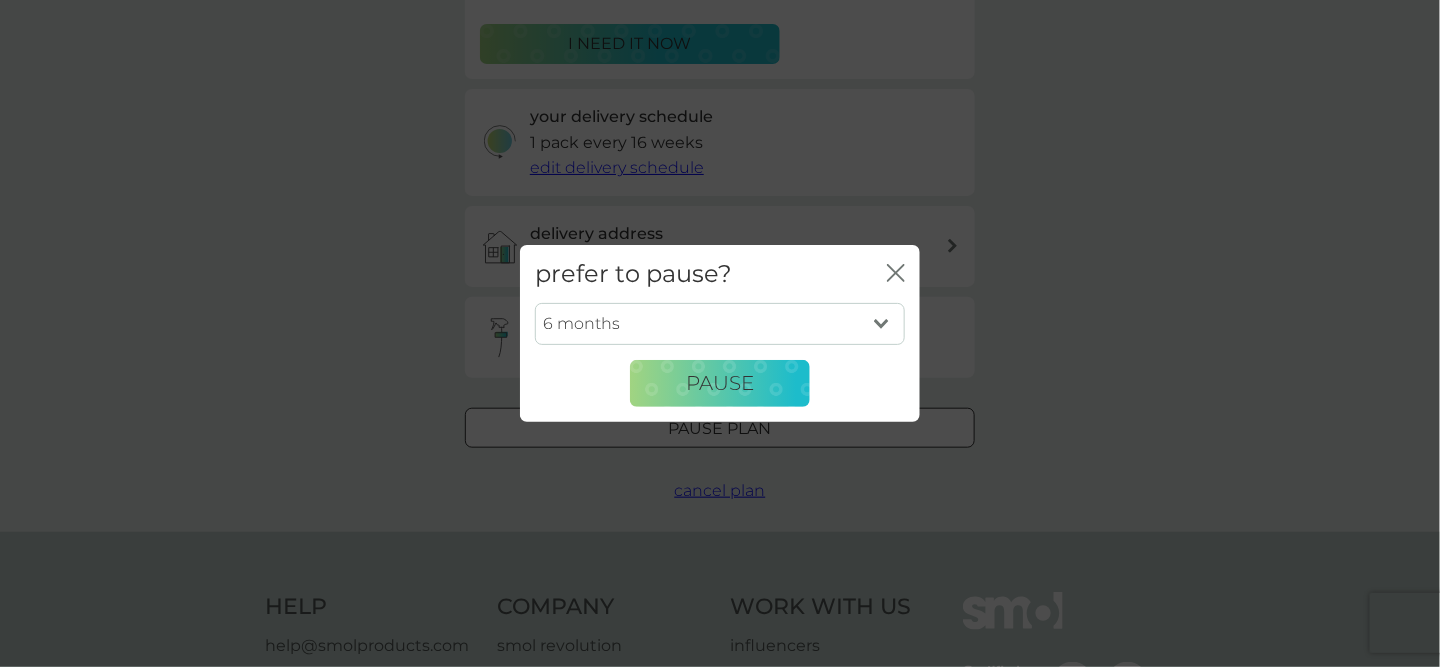 click on "1 month 2 months 3 months 4 months 5 months 6 months" at bounding box center (720, 324) 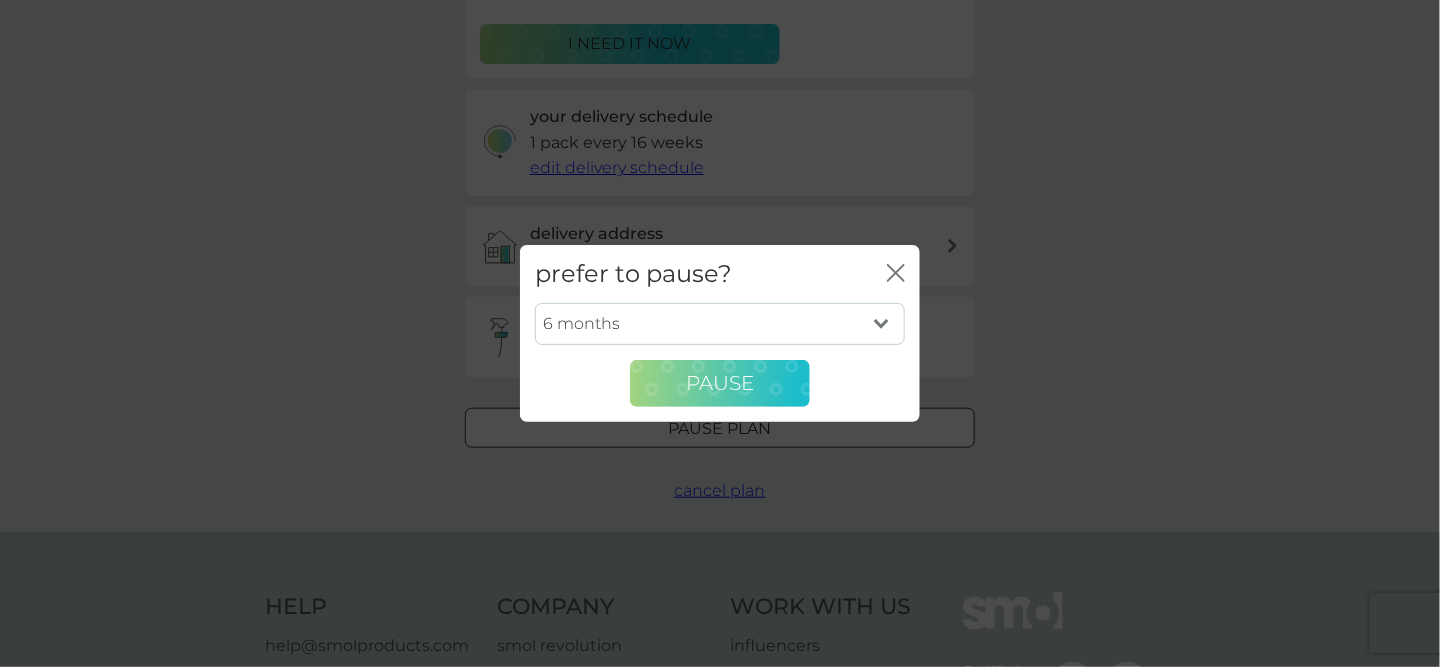 click on "Pause" at bounding box center (720, 383) 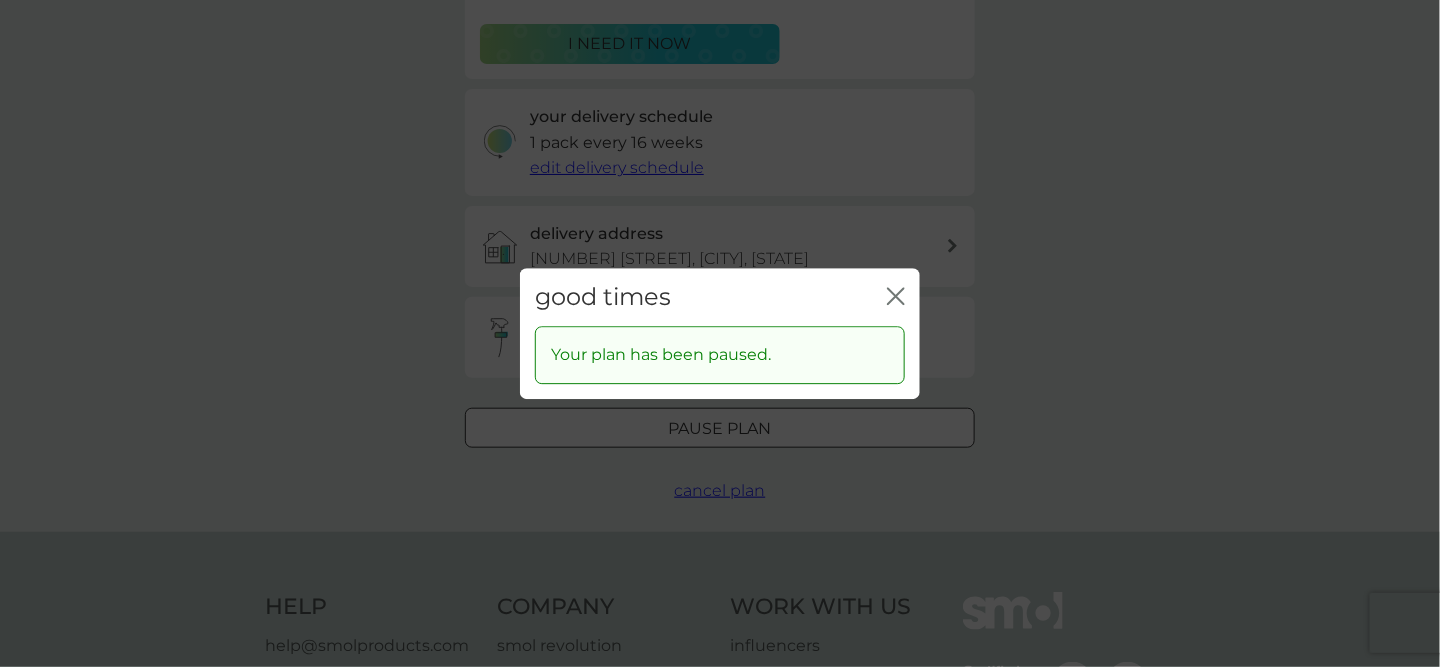 click on "close" 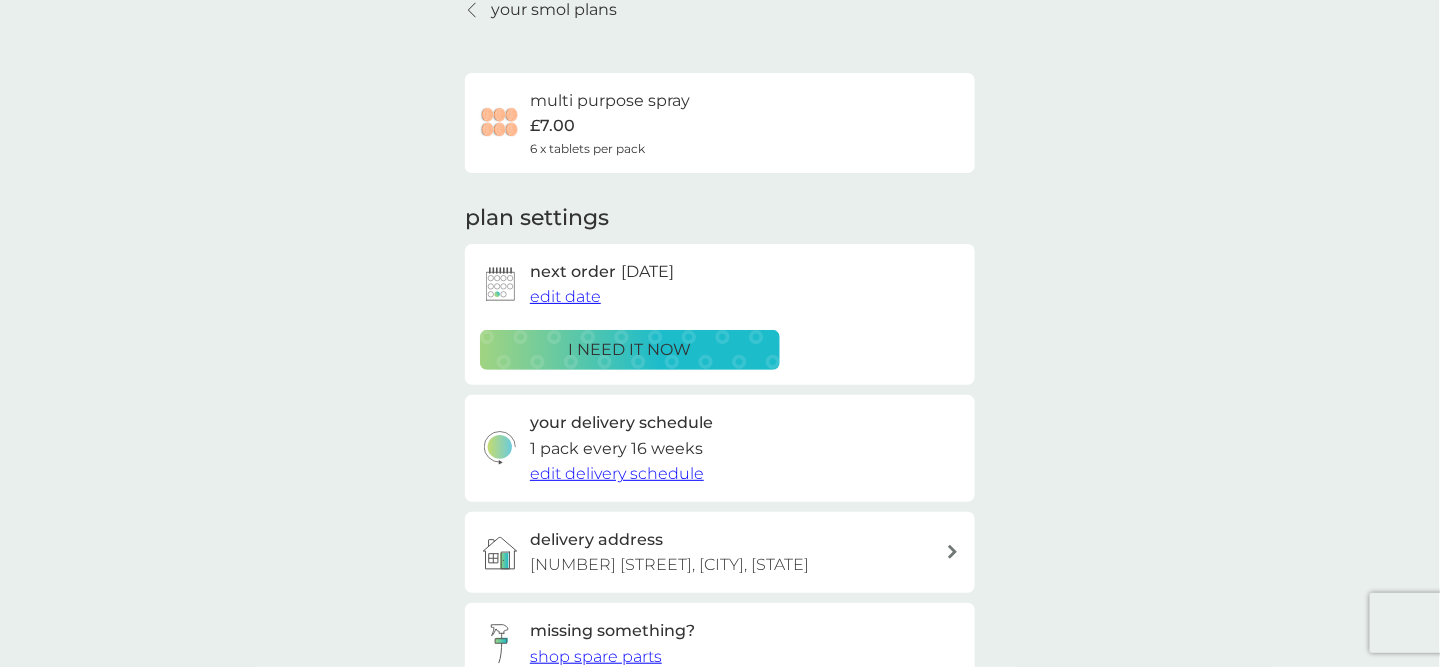 scroll, scrollTop: 0, scrollLeft: 0, axis: both 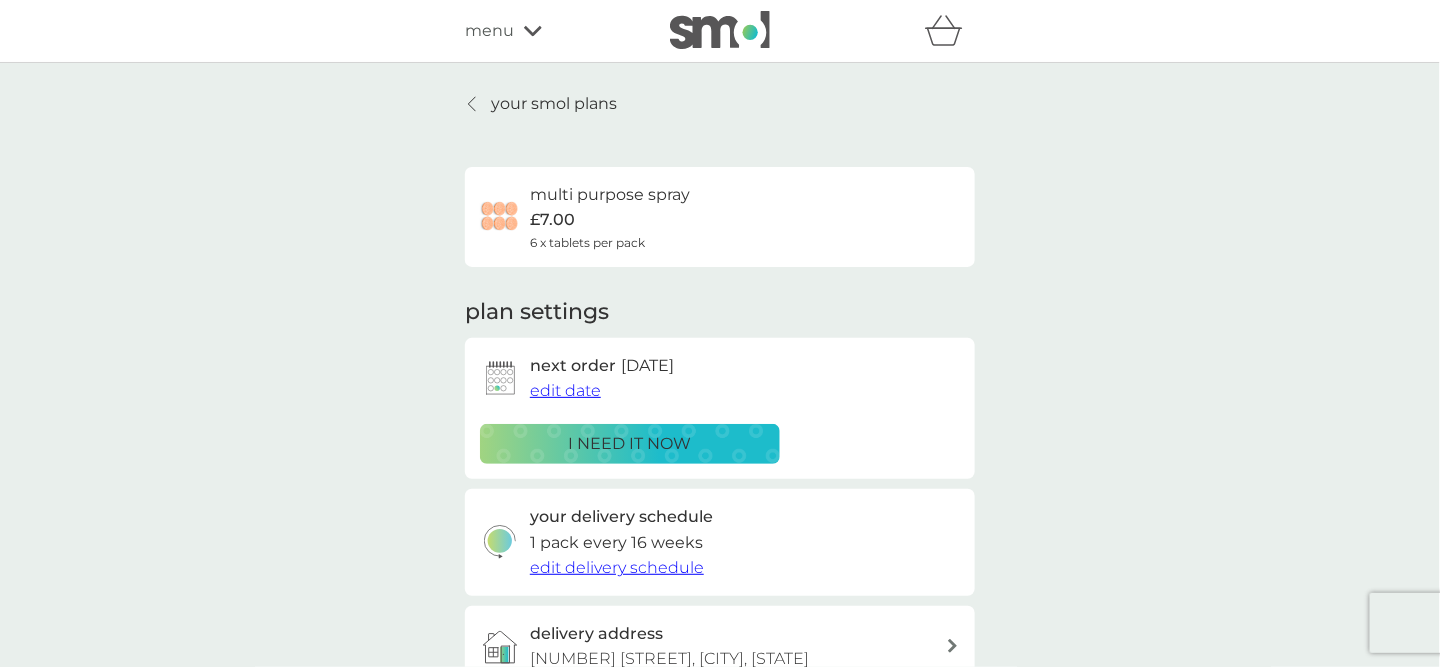 click on "menu" at bounding box center (489, 31) 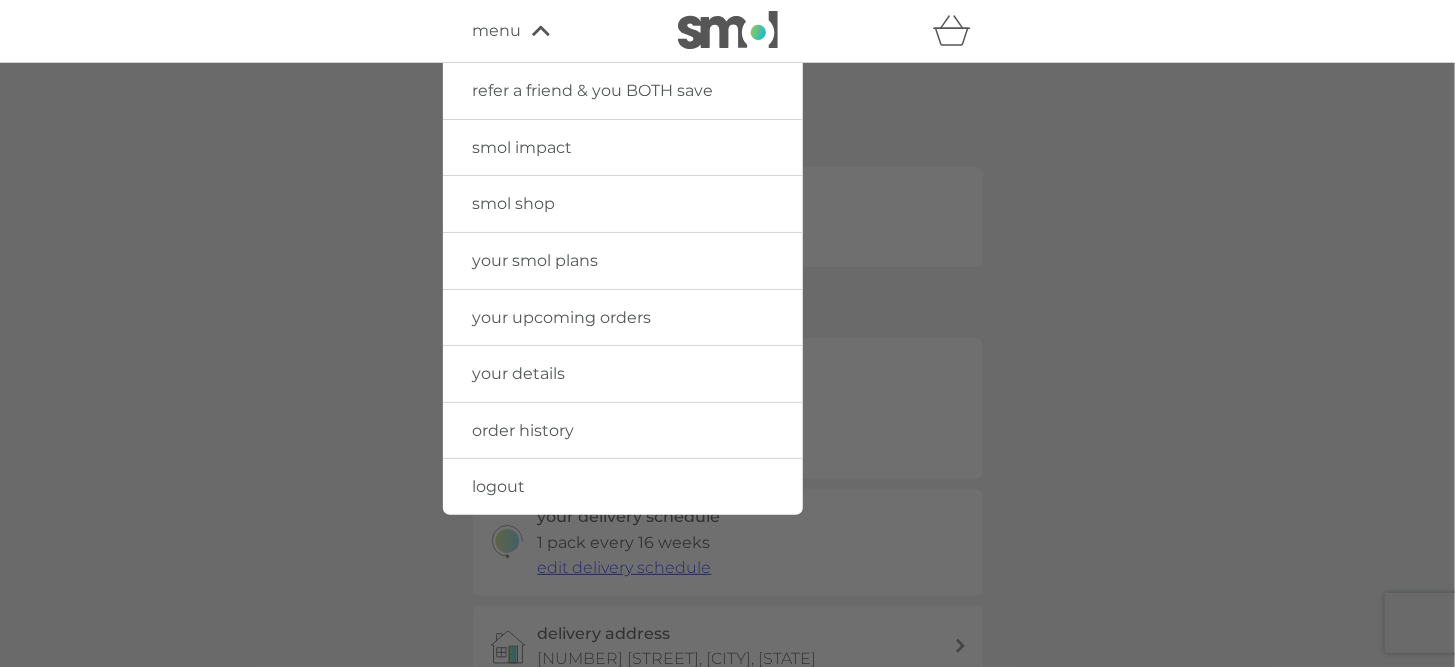 click on "your smol plans" at bounding box center [536, 260] 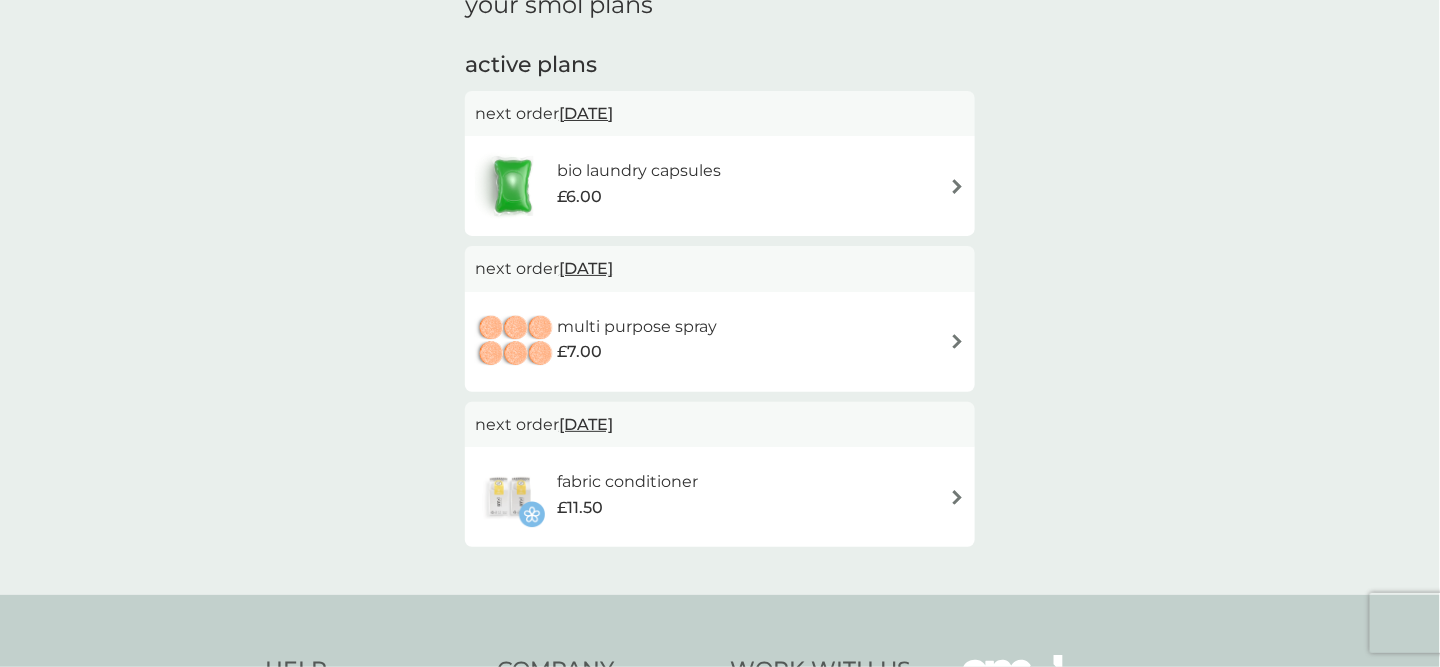 scroll, scrollTop: 200, scrollLeft: 0, axis: vertical 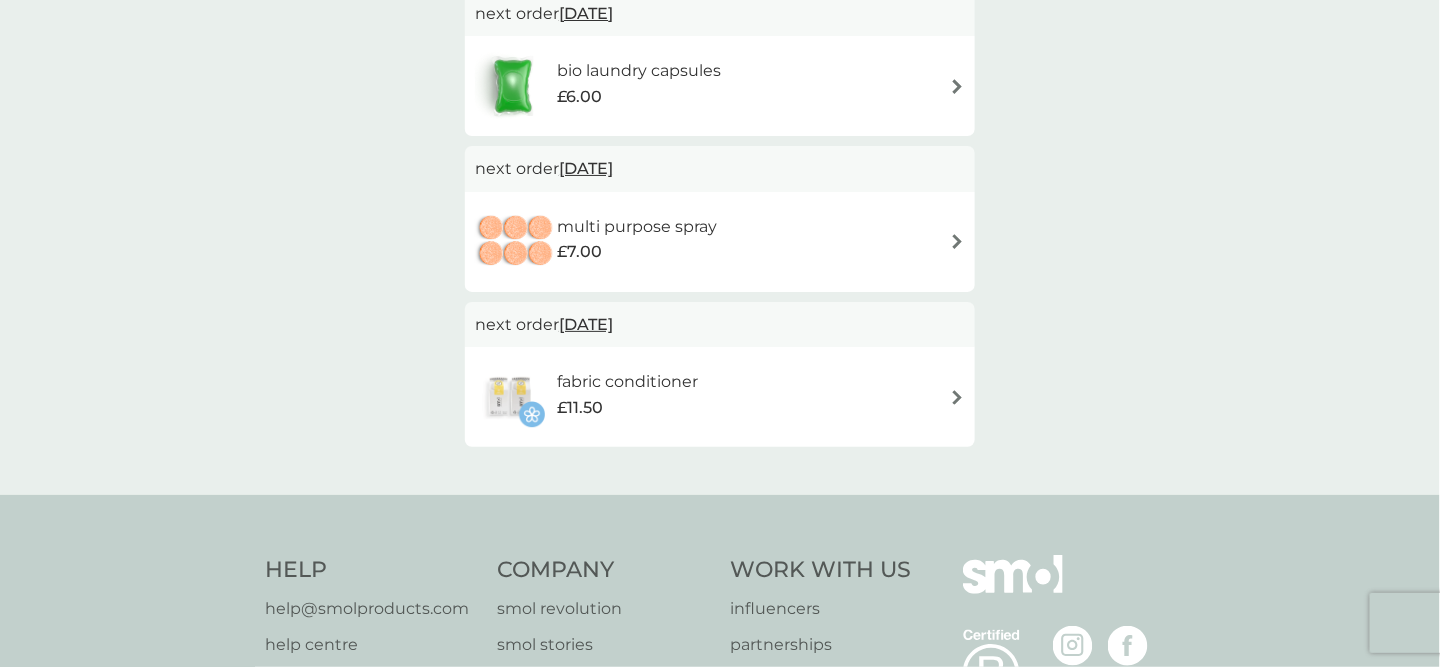 click at bounding box center [957, 397] 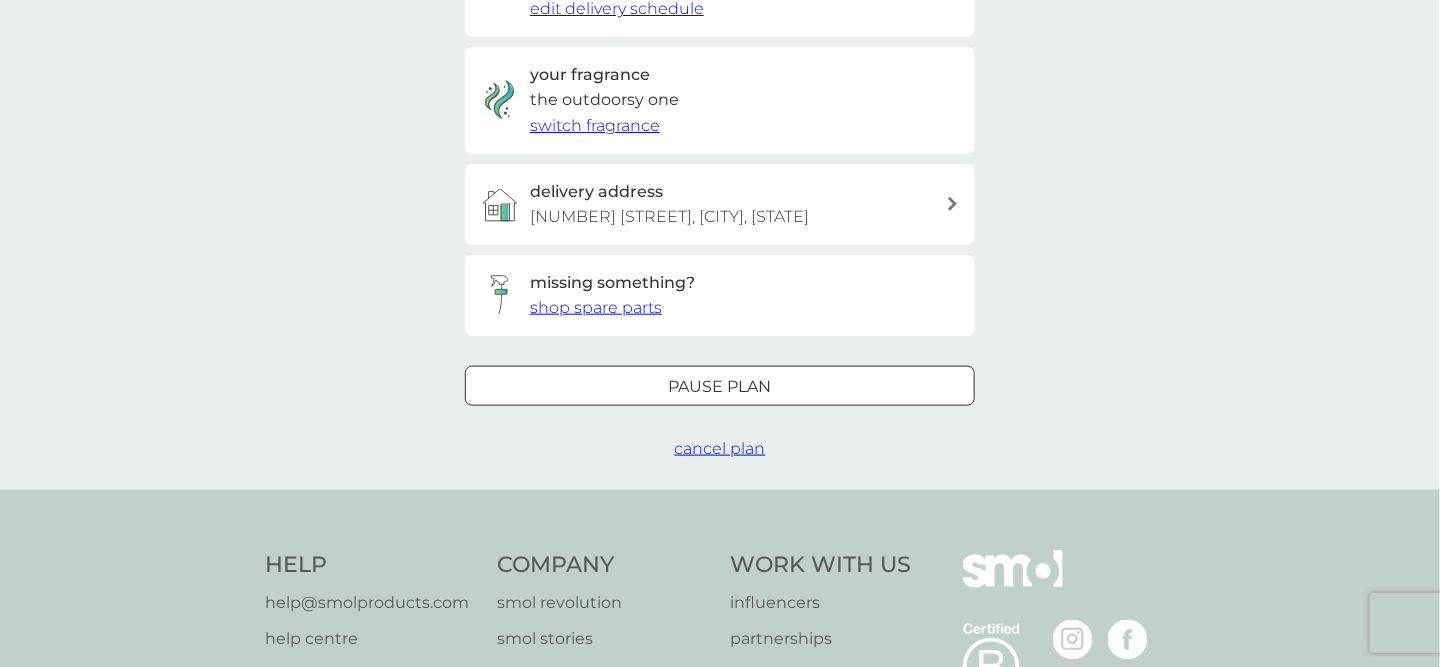 scroll, scrollTop: 600, scrollLeft: 0, axis: vertical 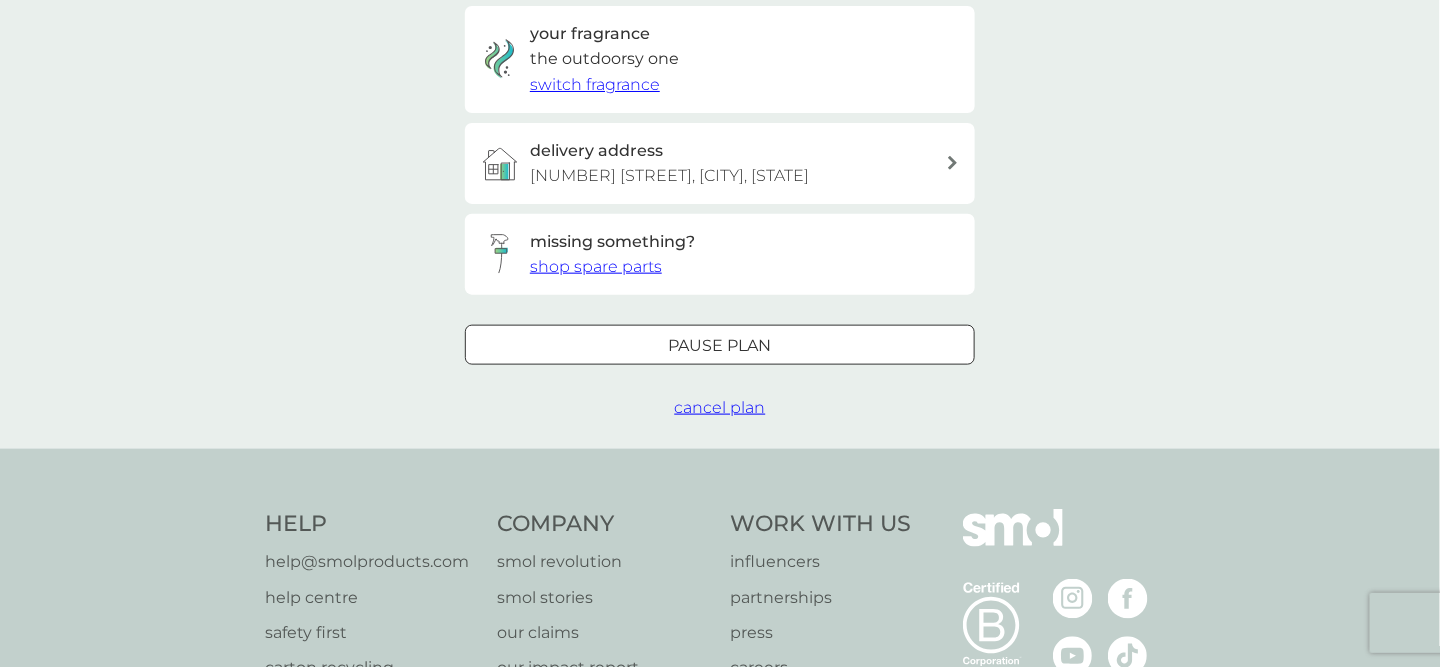 click on "cancel plan" at bounding box center (720, 407) 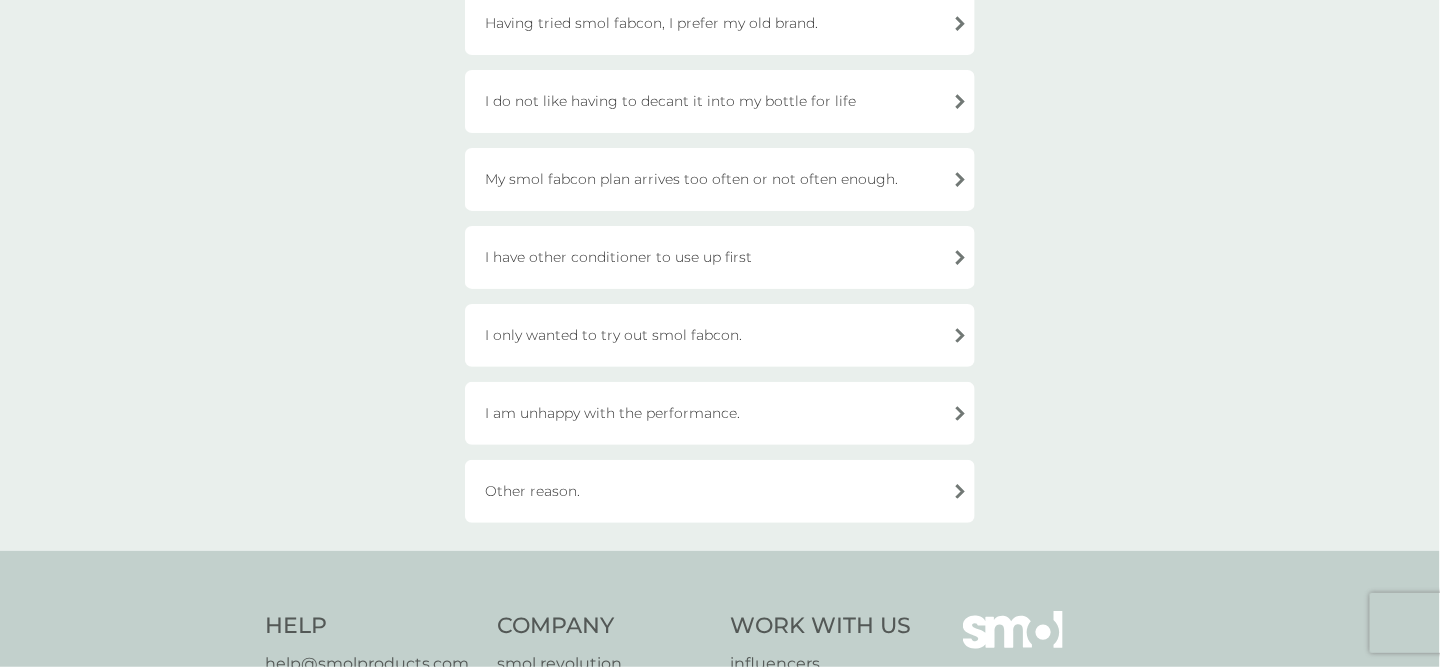 scroll, scrollTop: 600, scrollLeft: 0, axis: vertical 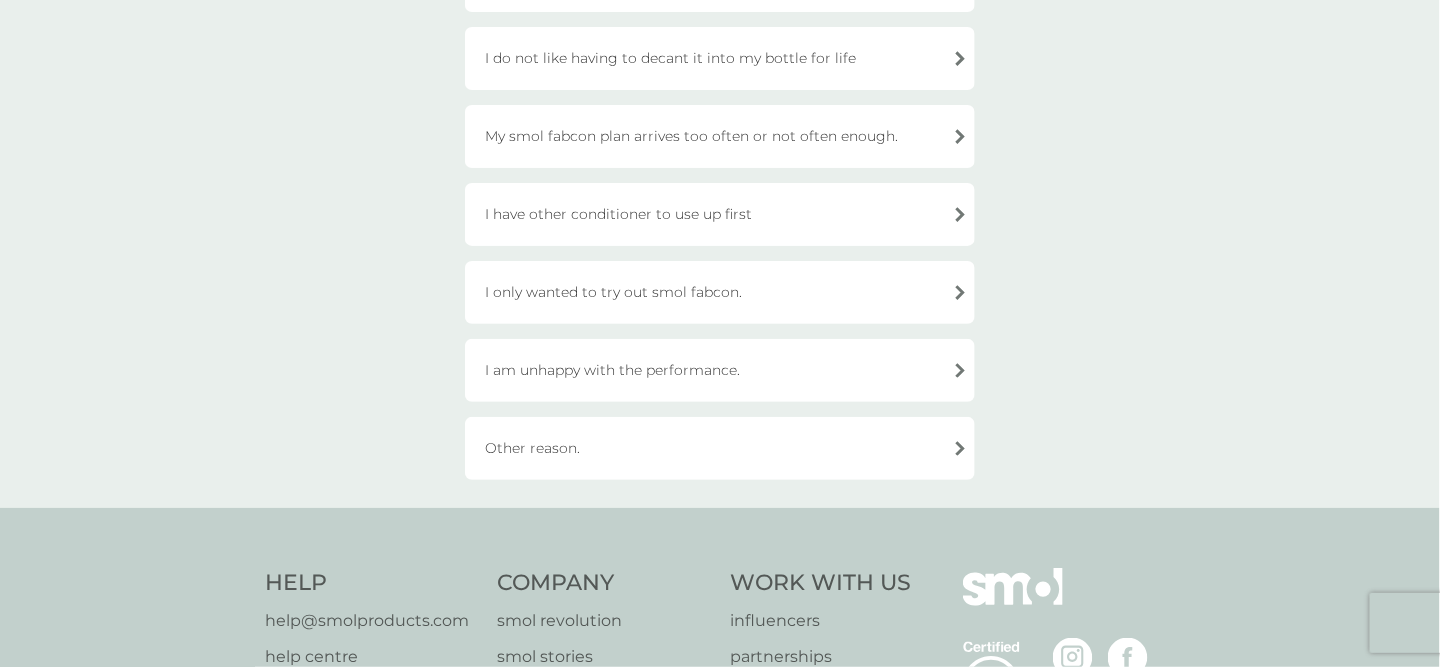 click on "Other reason." at bounding box center [720, 448] 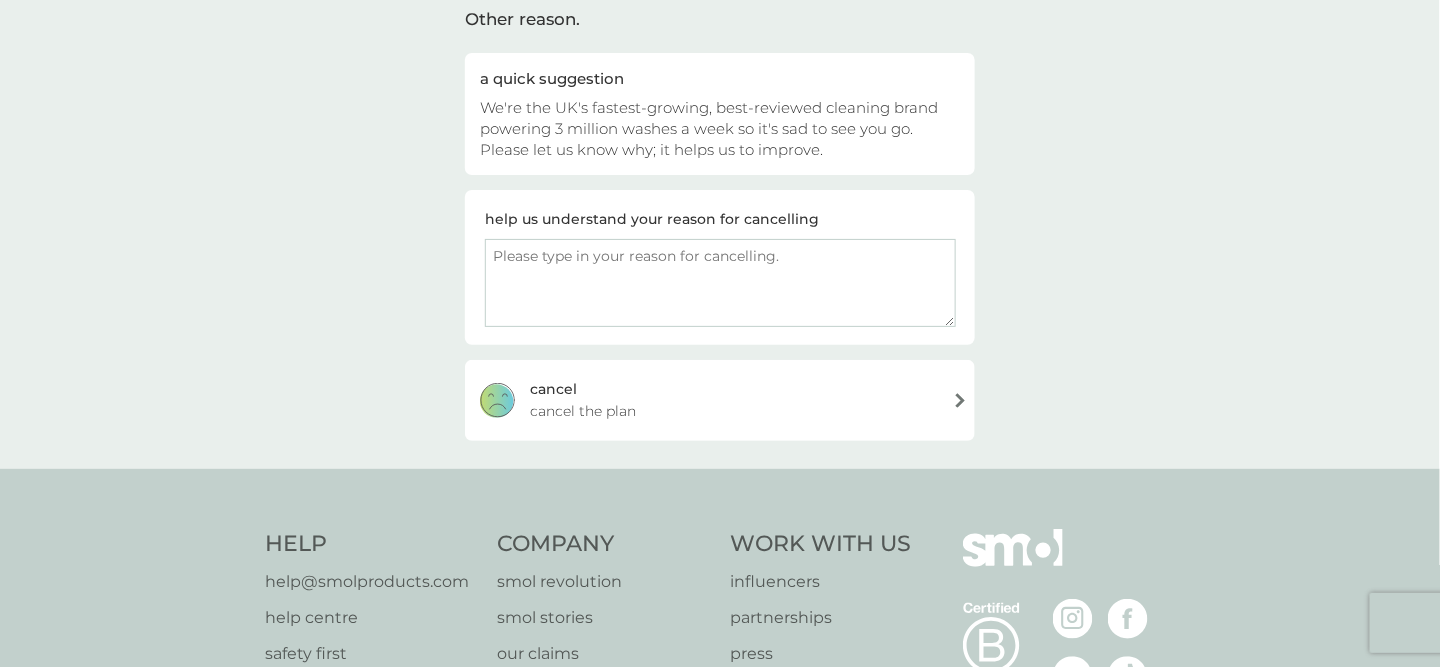 scroll, scrollTop: 107, scrollLeft: 0, axis: vertical 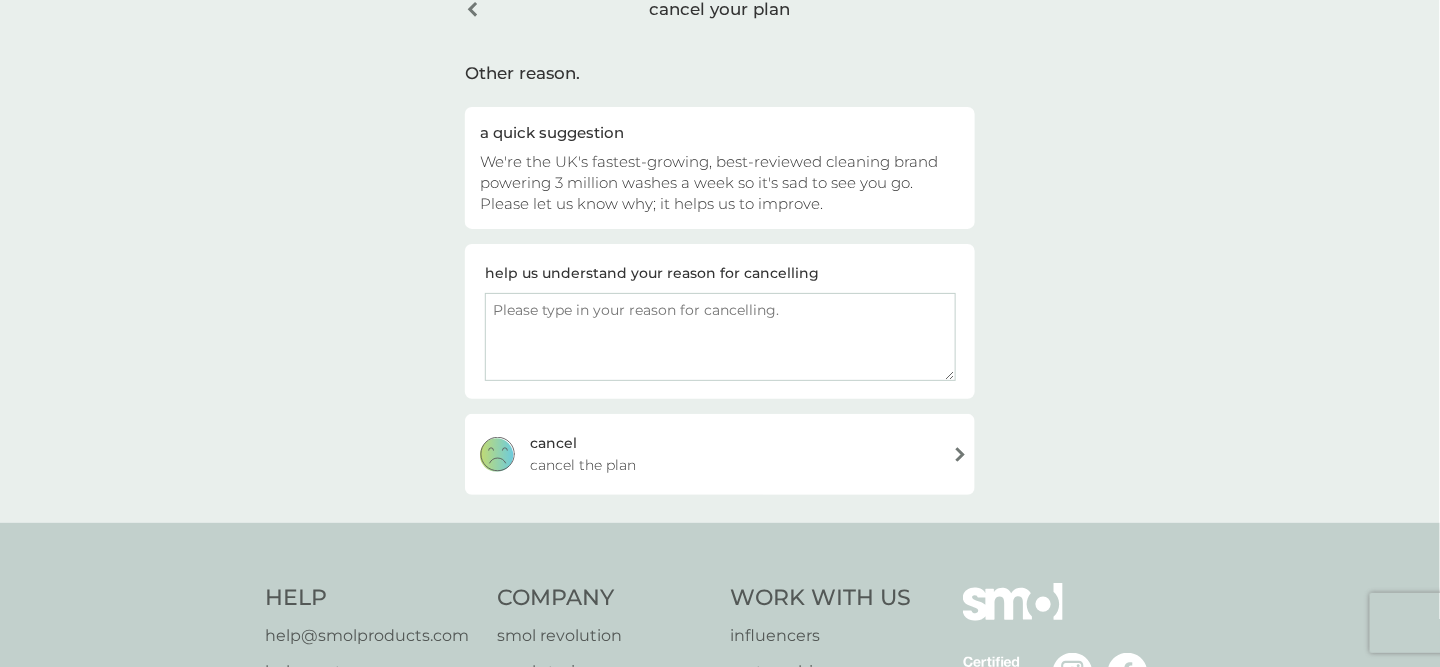 click at bounding box center [720, 337] 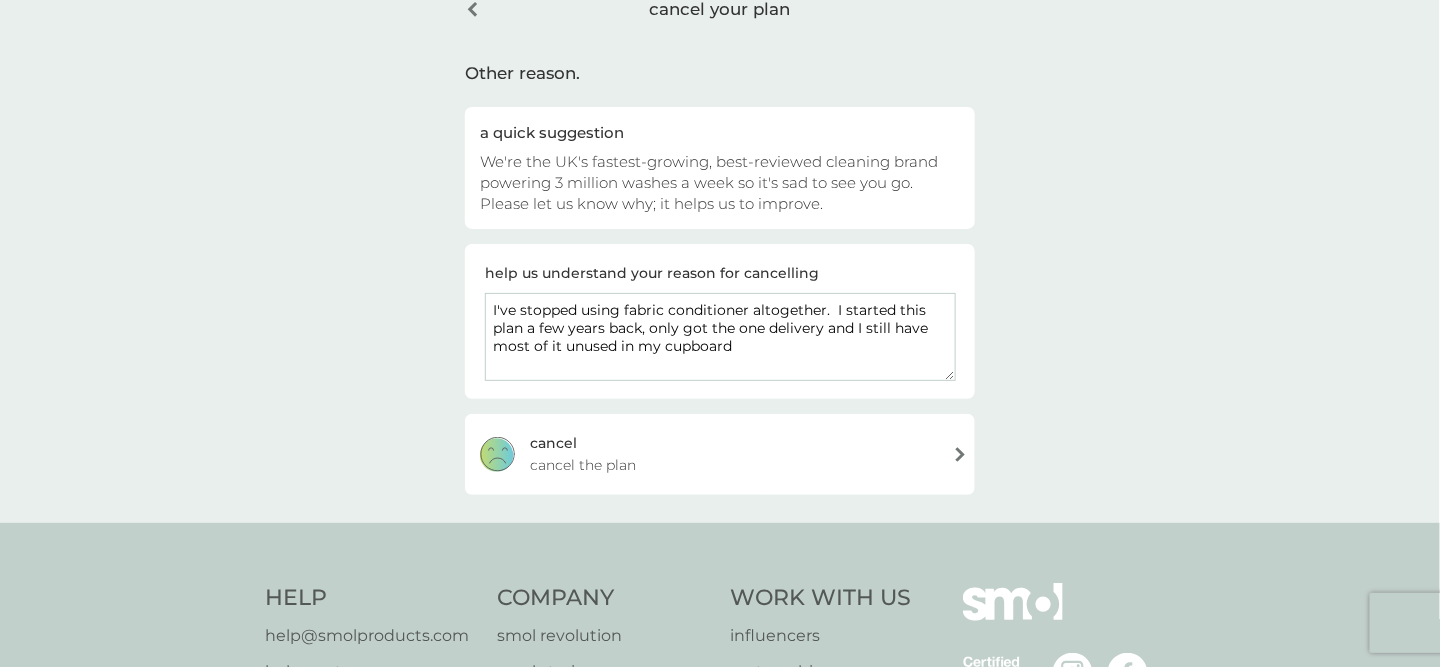 type on "I've stopped using fabric conditioner altogether.  I started this plan a few years back, only got the one delivery and I still have most of it unused in my cupboard" 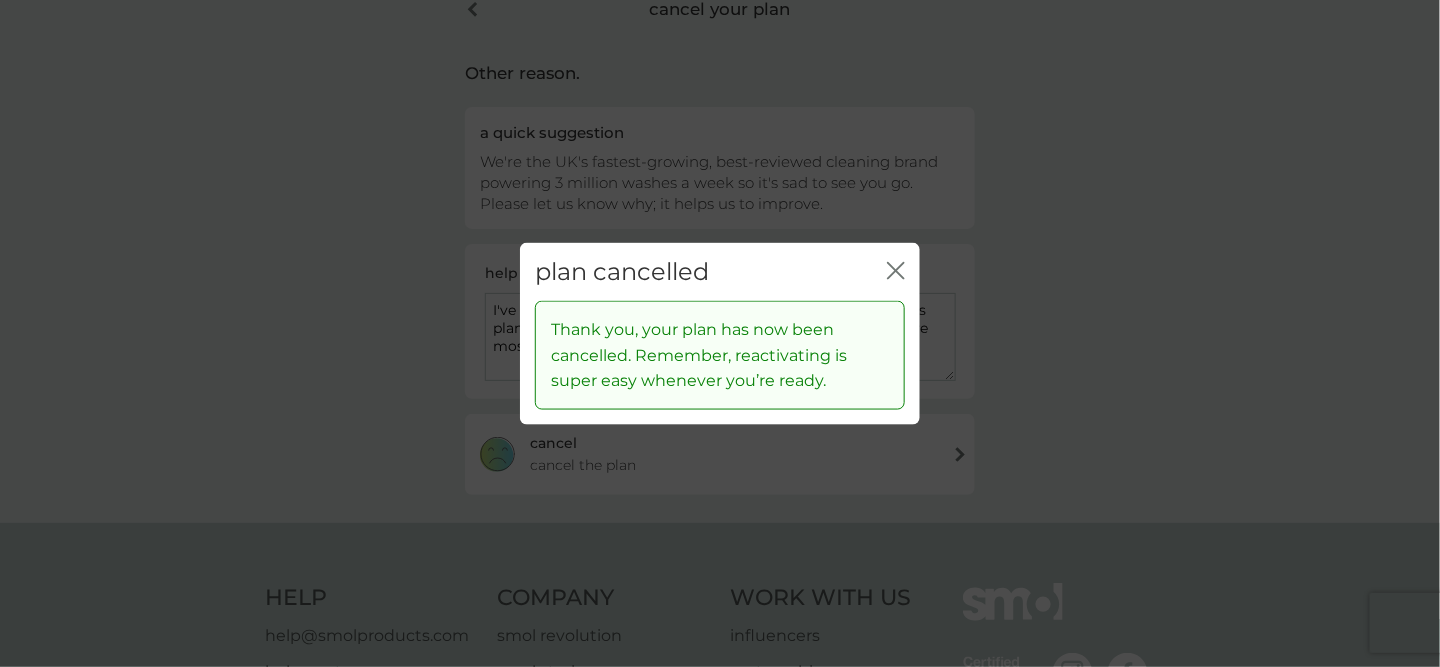 click on "close" 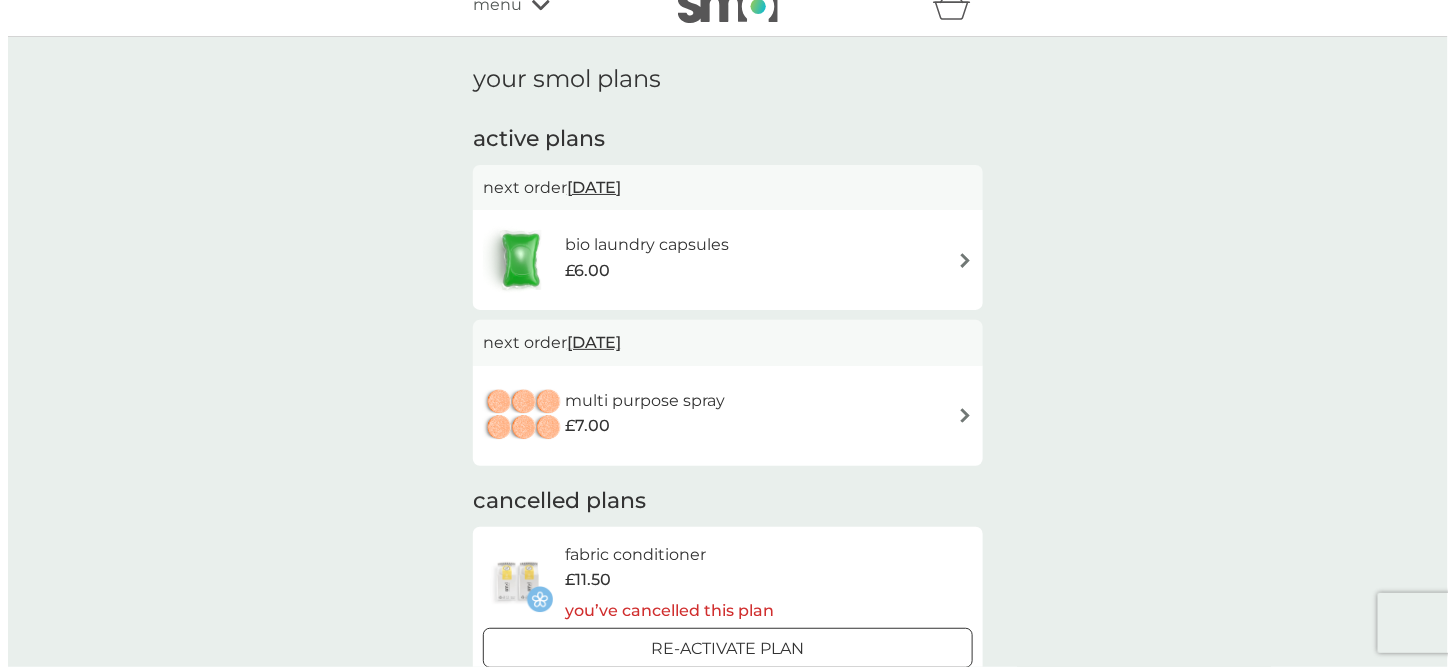 scroll, scrollTop: 0, scrollLeft: 0, axis: both 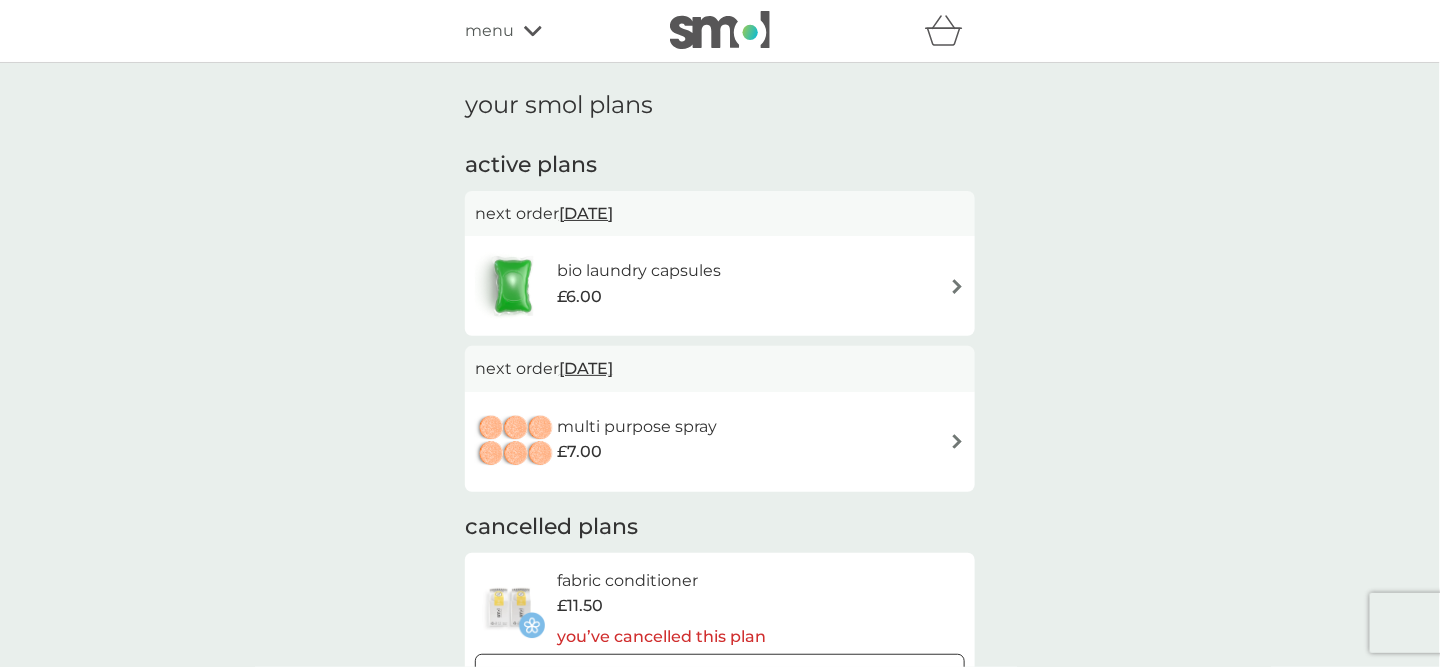 click on "menu" at bounding box center (489, 31) 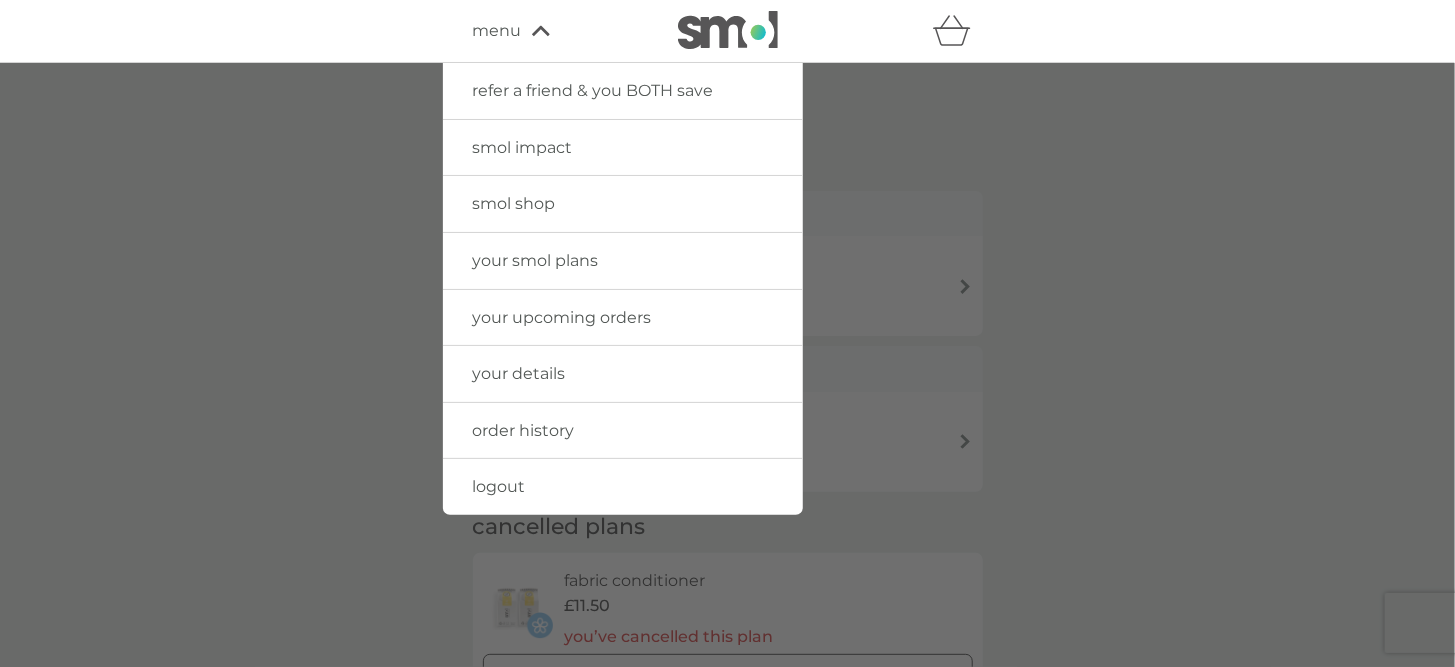 click on "logout" at bounding box center (499, 486) 